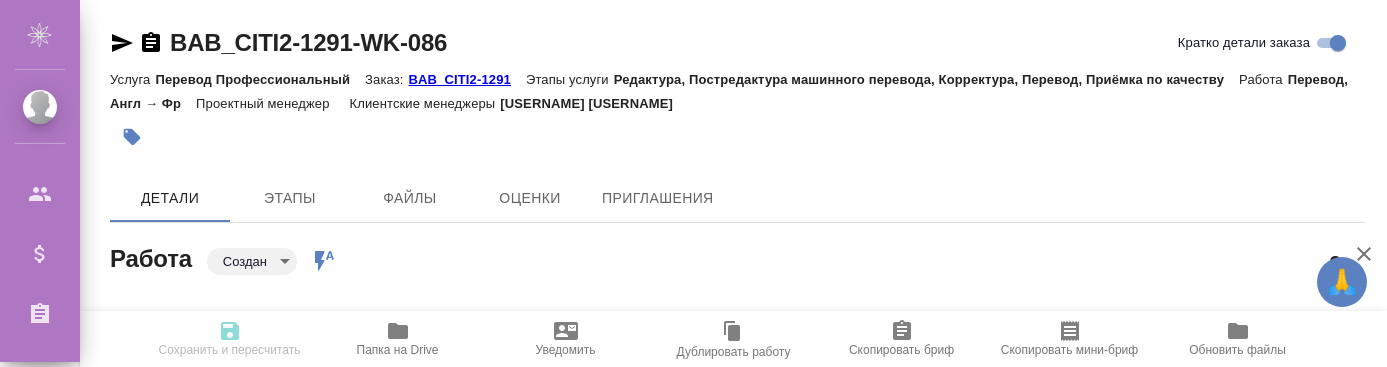 scroll, scrollTop: 0, scrollLeft: 0, axis: both 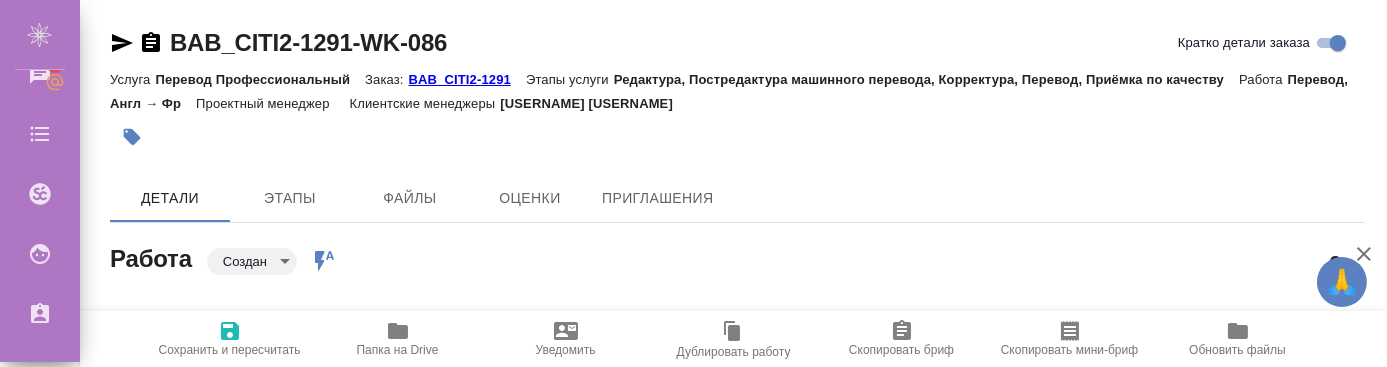 click at bounding box center [230, 331] 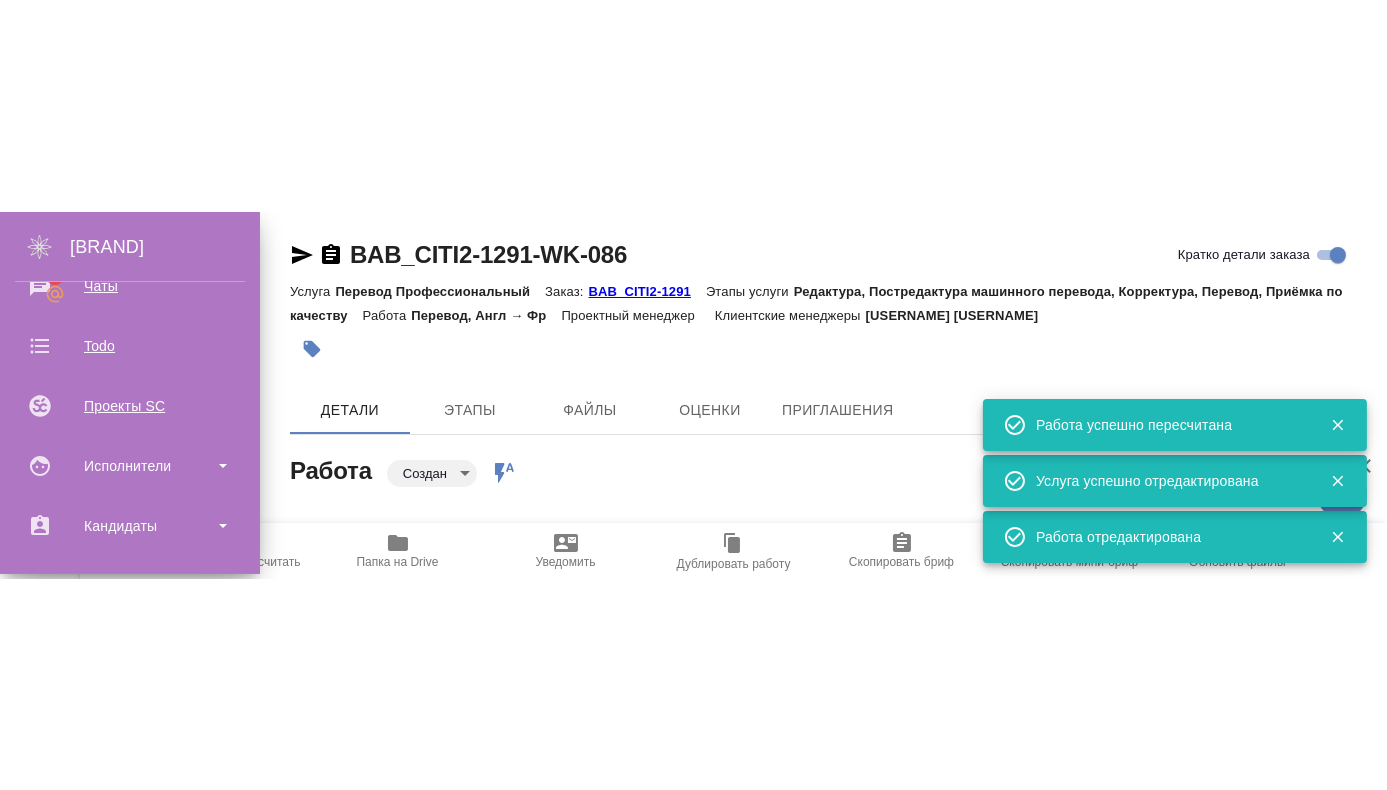 scroll, scrollTop: 0, scrollLeft: 0, axis: both 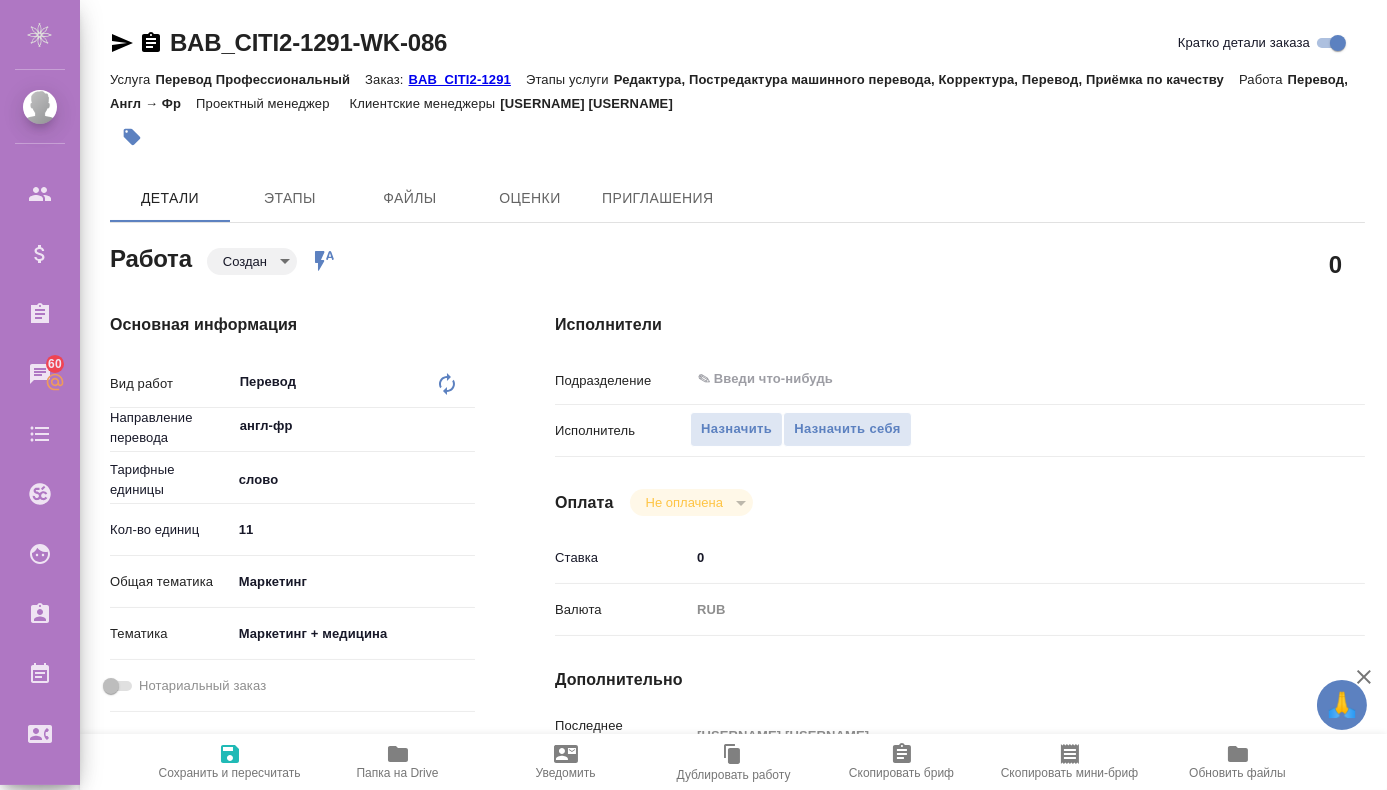click on "11" at bounding box center (353, 529) 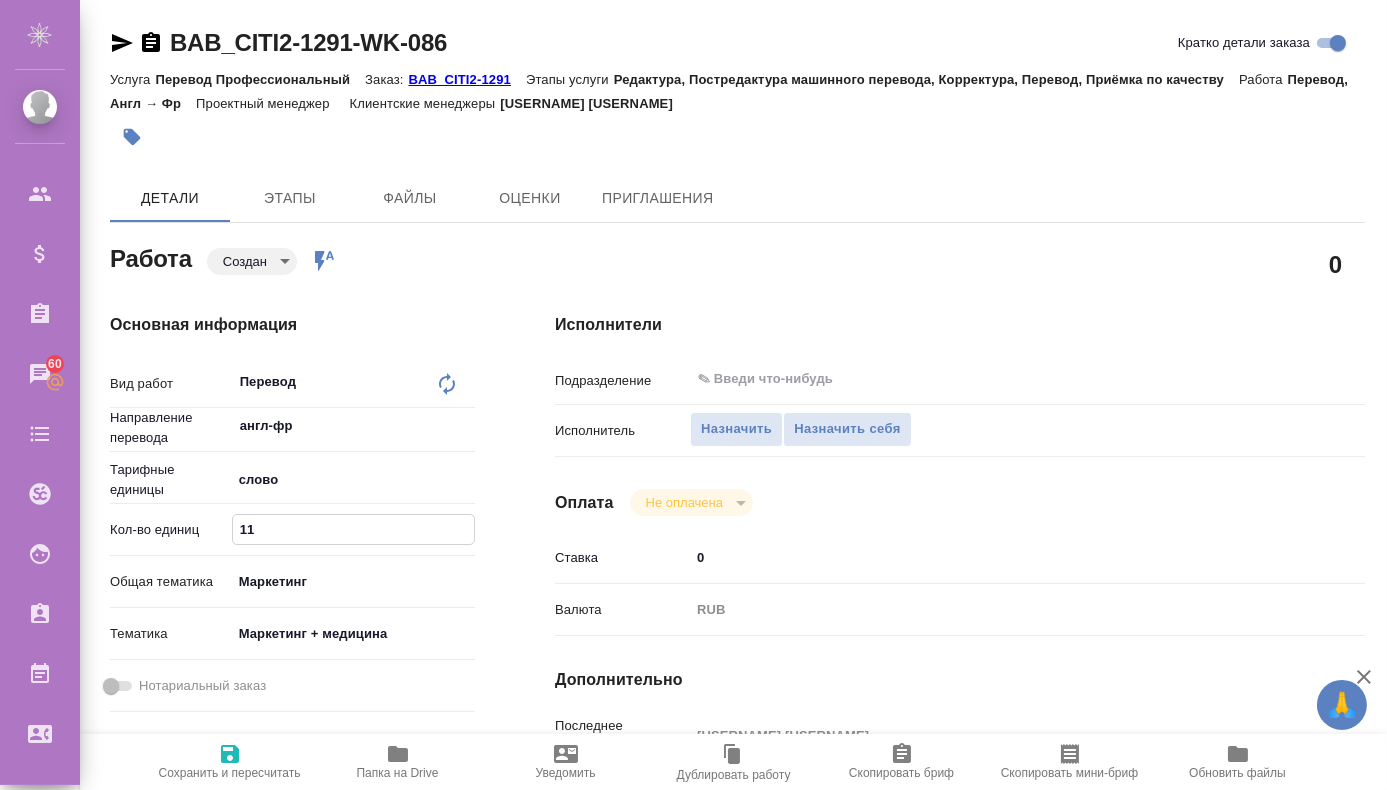 type on "12" 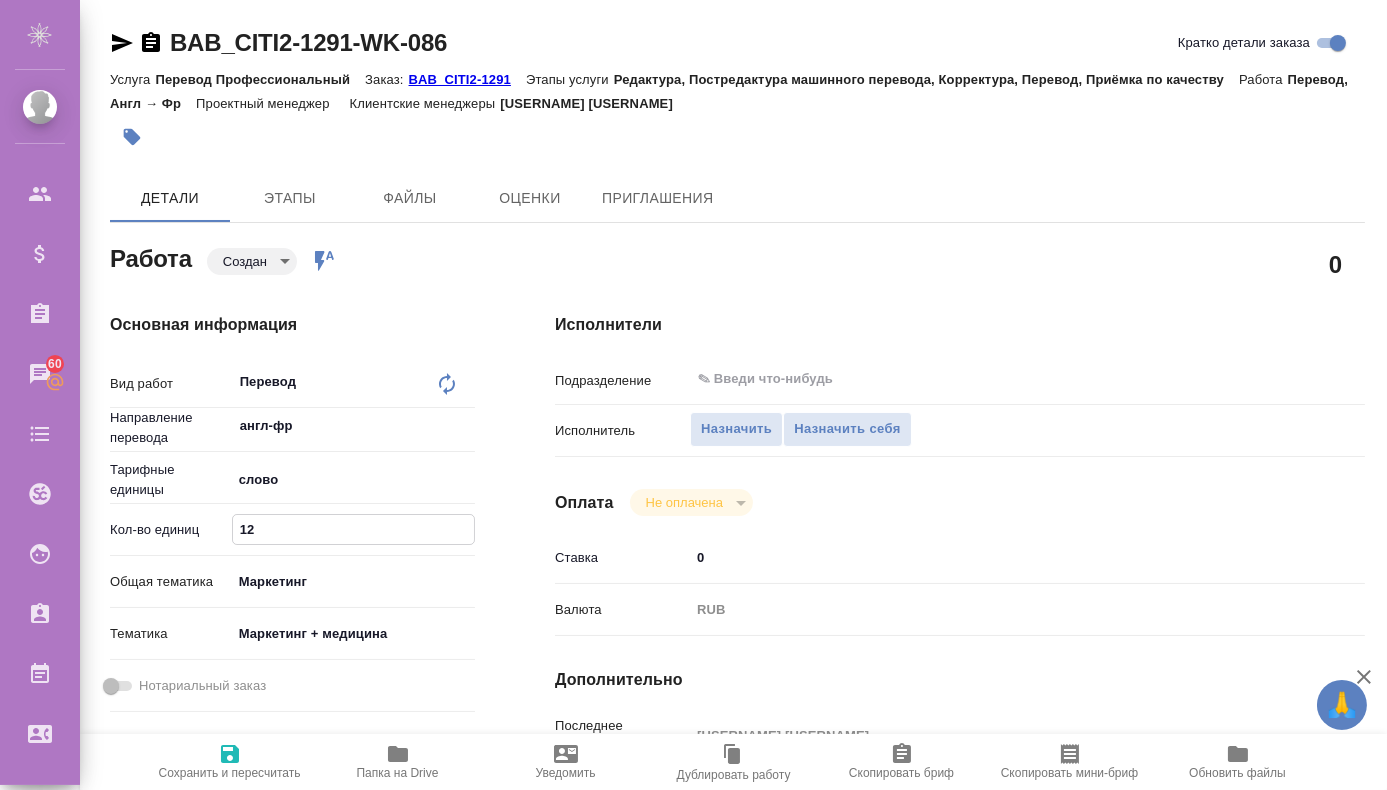 click at bounding box center [230, 754] 